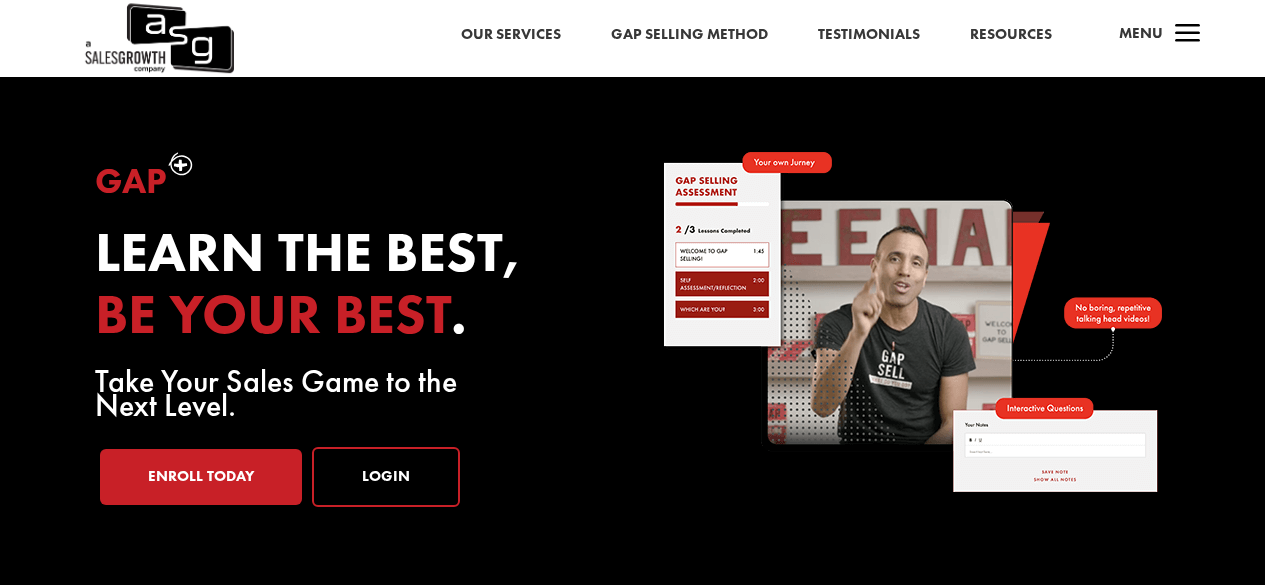 scroll, scrollTop: 0, scrollLeft: 0, axis: both 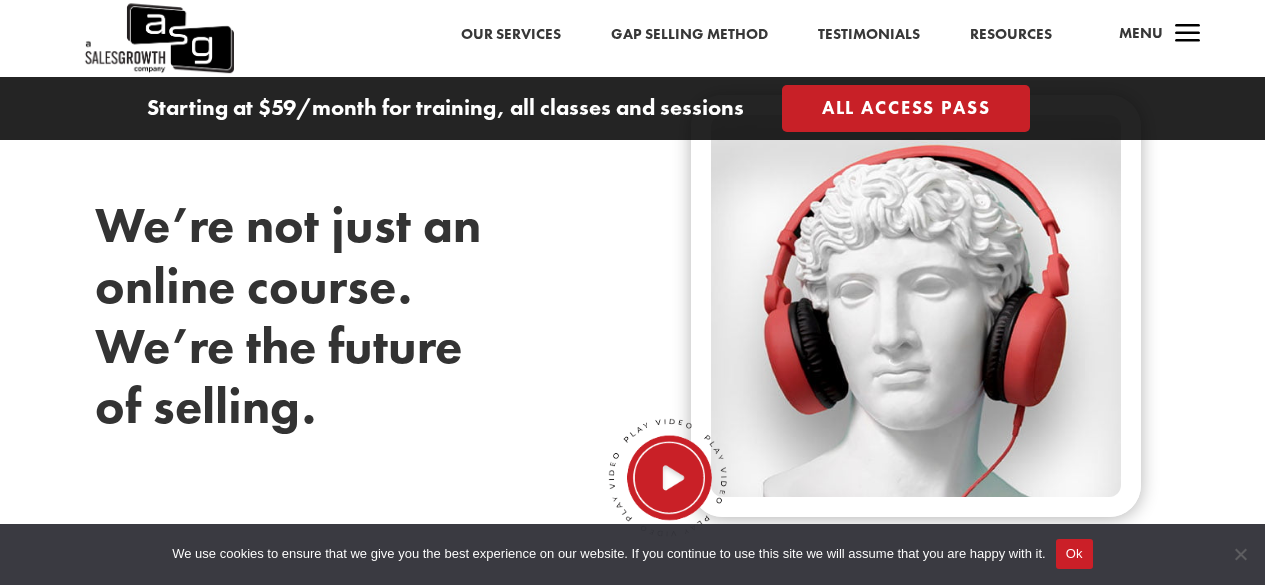 click at bounding box center [668, 478] 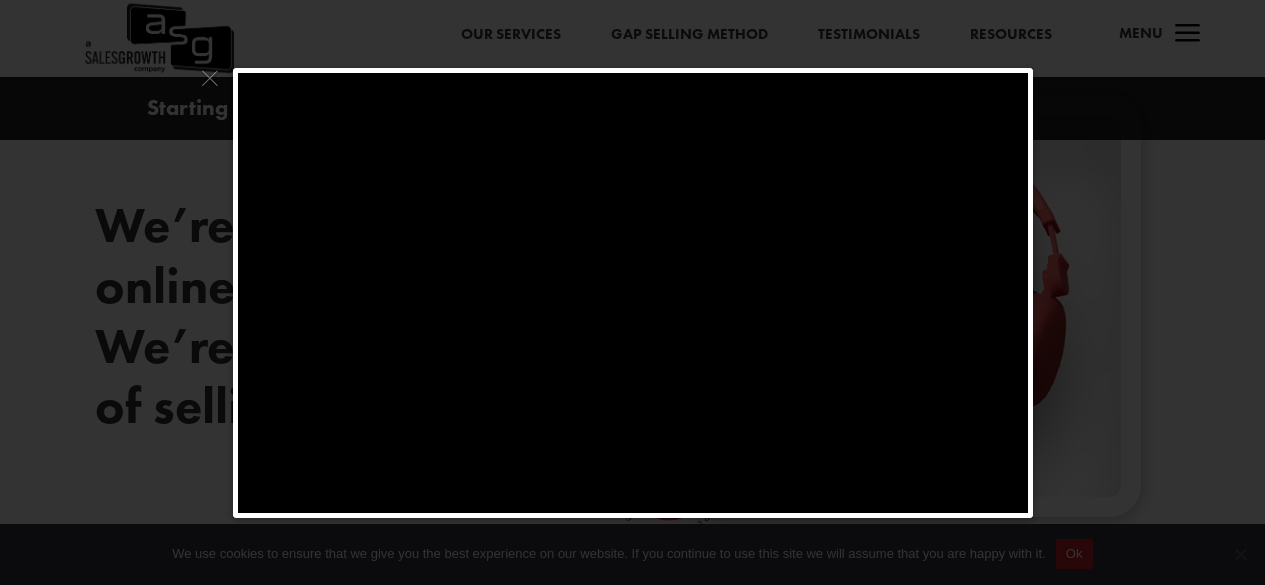 click at bounding box center [210, 83] 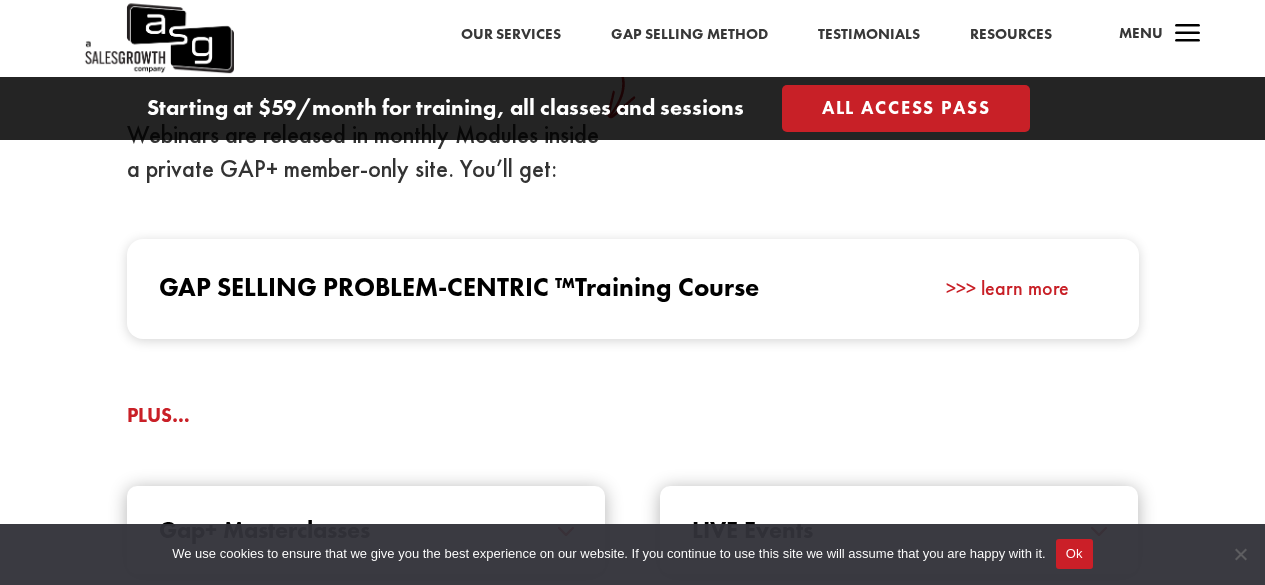 scroll, scrollTop: 2000, scrollLeft: 0, axis: vertical 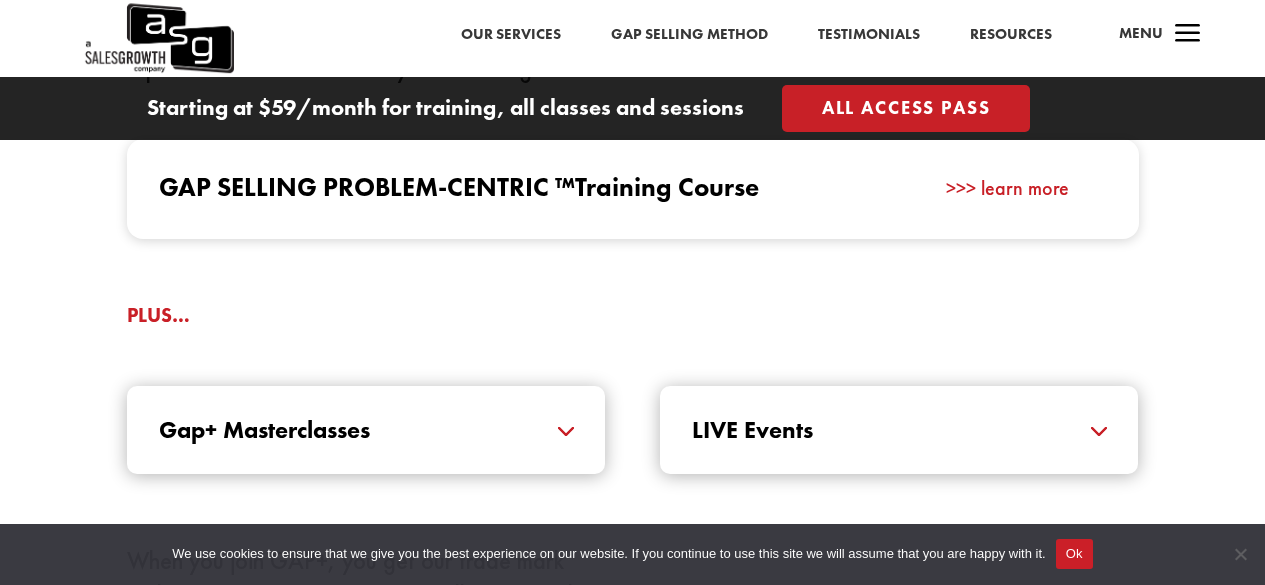 click on "LIVE Events" at bounding box center (899, 430) 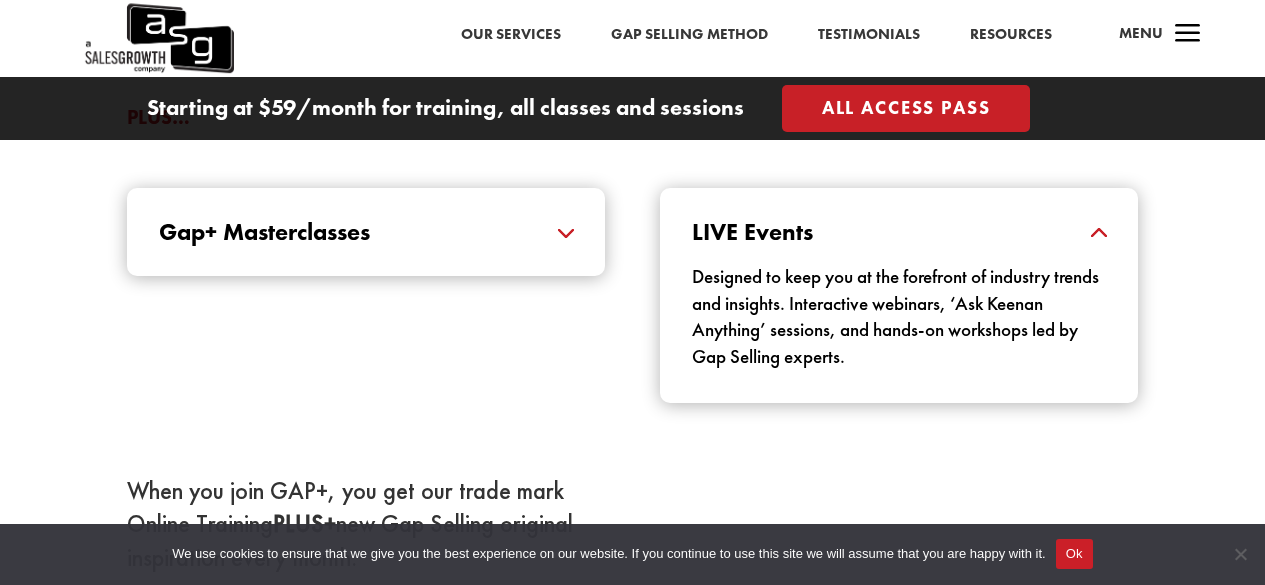 scroll, scrollTop: 2200, scrollLeft: 0, axis: vertical 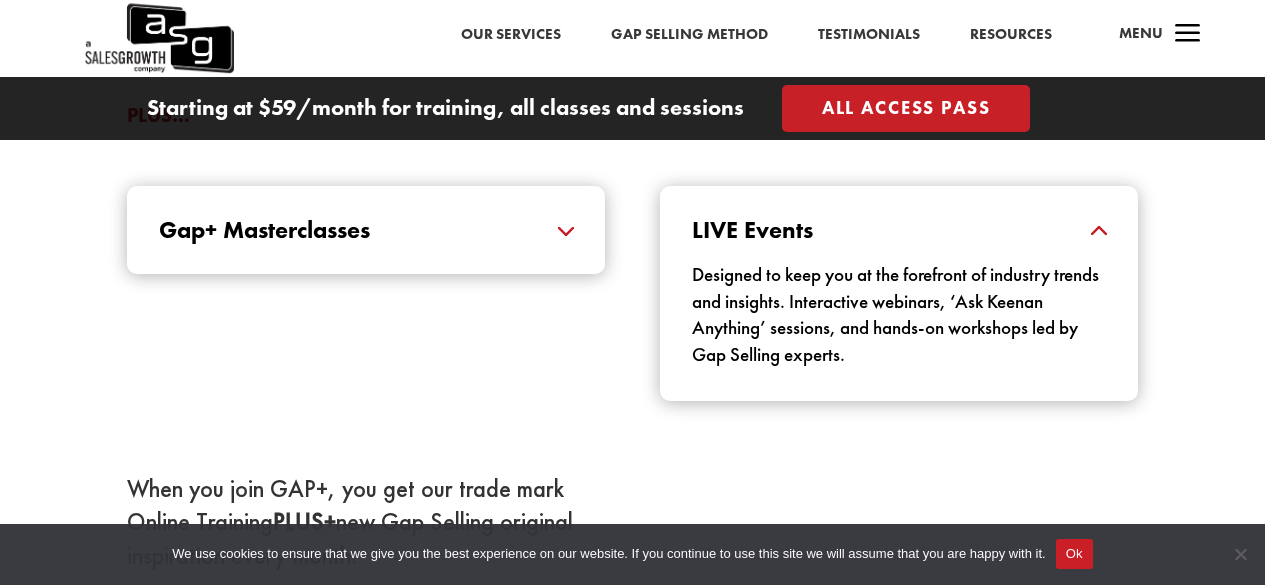 click on "Our Services" at bounding box center (511, 35) 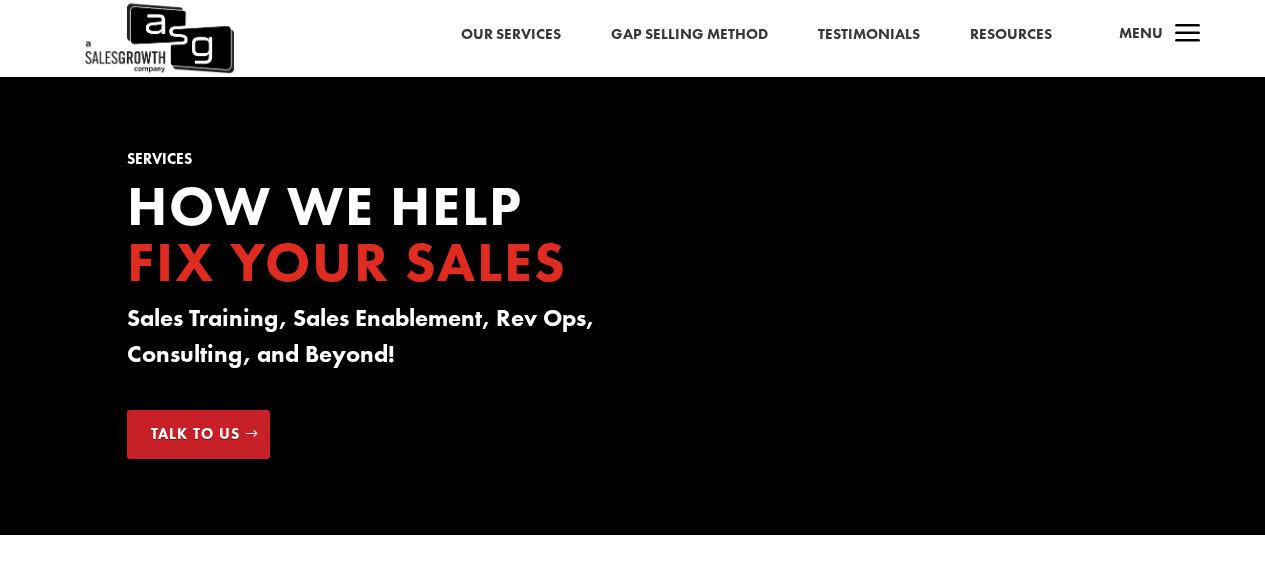 scroll, scrollTop: 0, scrollLeft: 0, axis: both 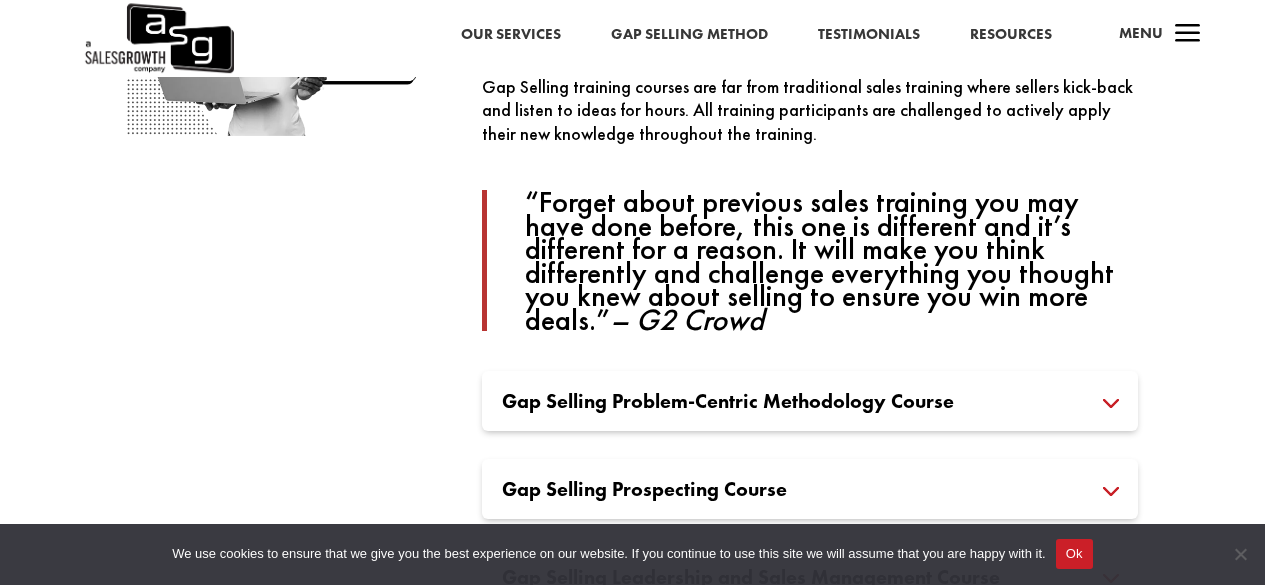 click on "Gap Selling Prospecting Course" at bounding box center [810, 489] 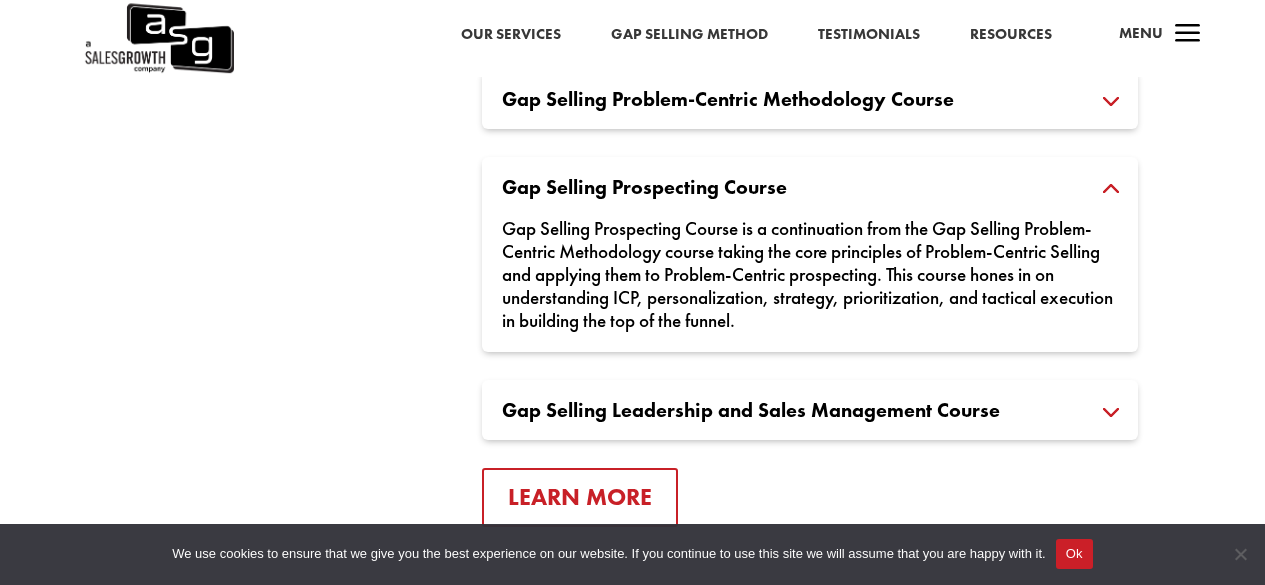 scroll, scrollTop: 1800, scrollLeft: 0, axis: vertical 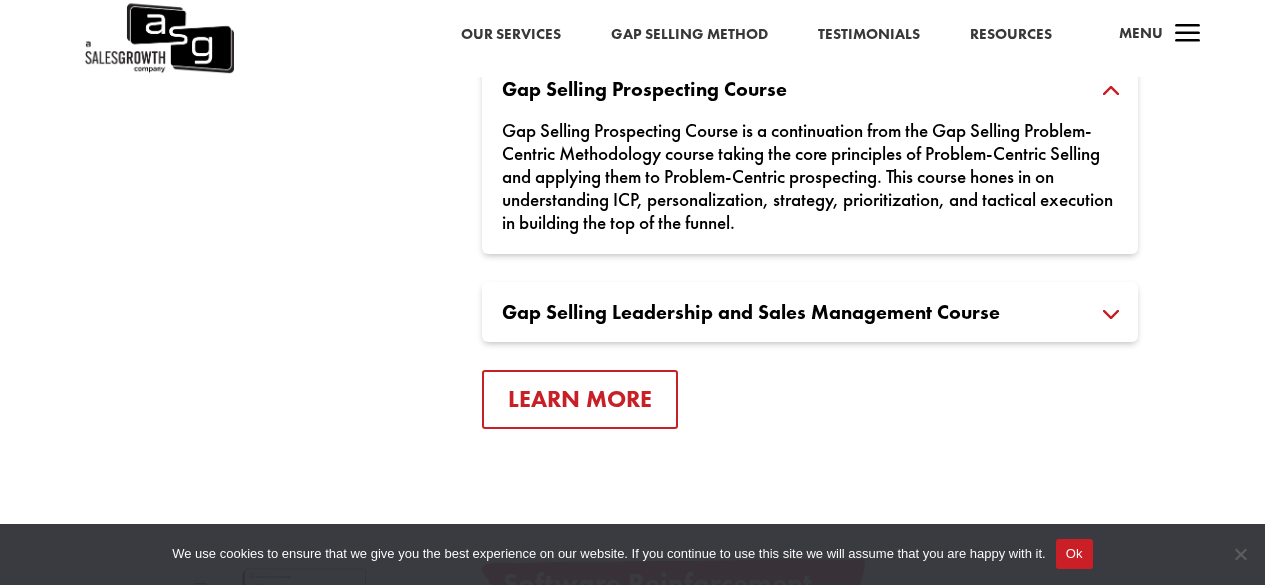 click on "Gap Selling Leadership and Sales Management Course" at bounding box center (810, 312) 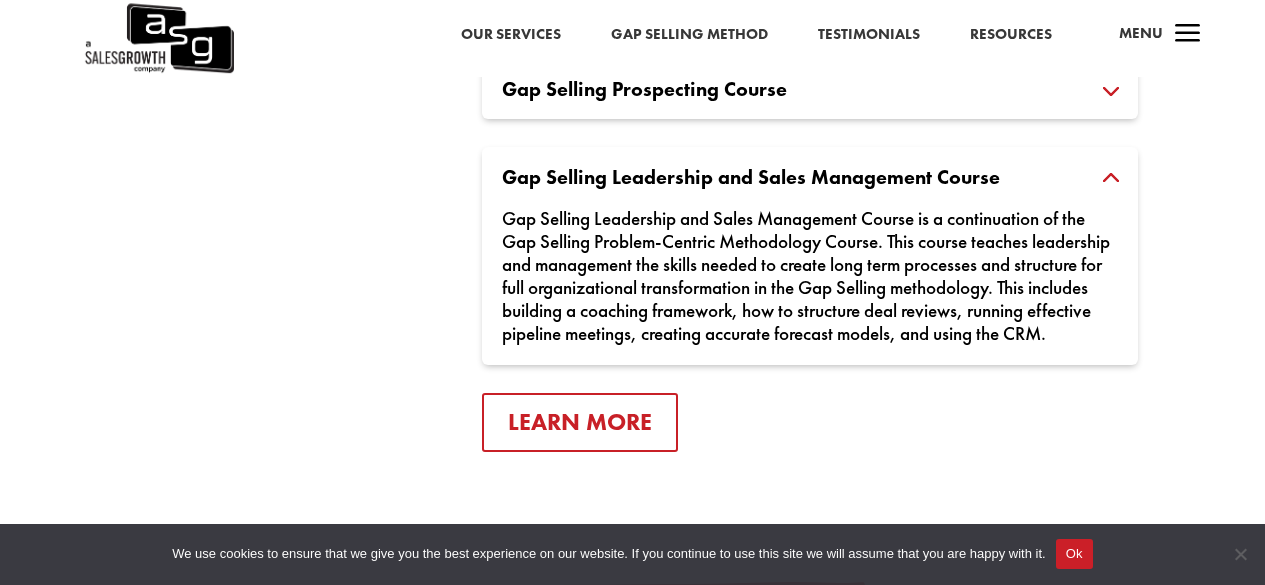click at bounding box center [158, 38] 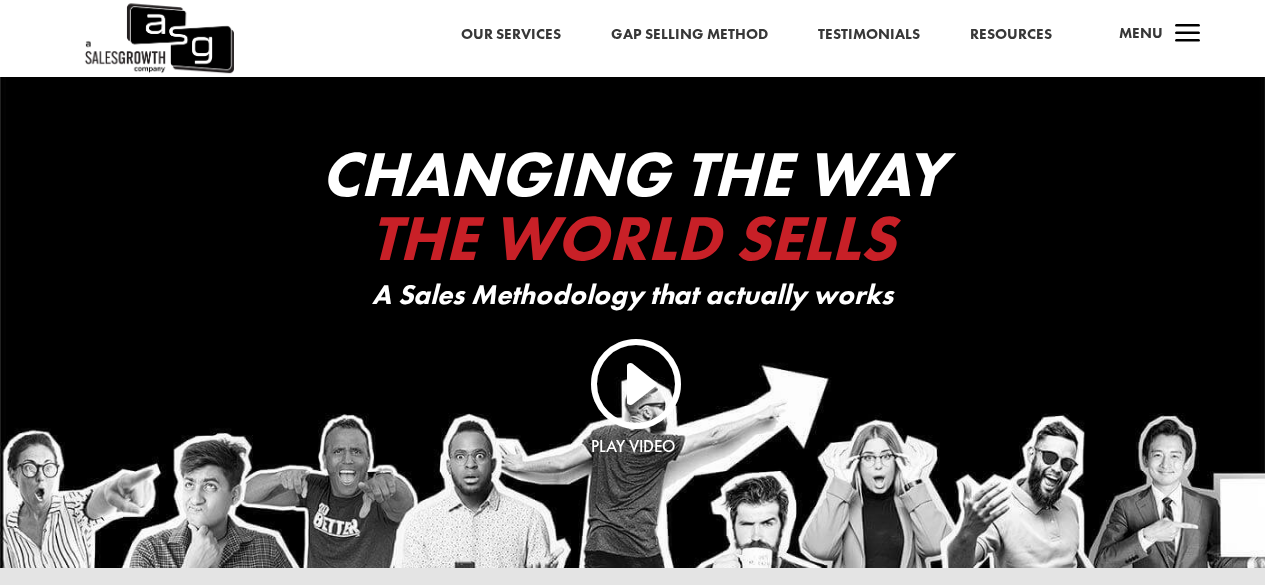 scroll, scrollTop: 0, scrollLeft: 0, axis: both 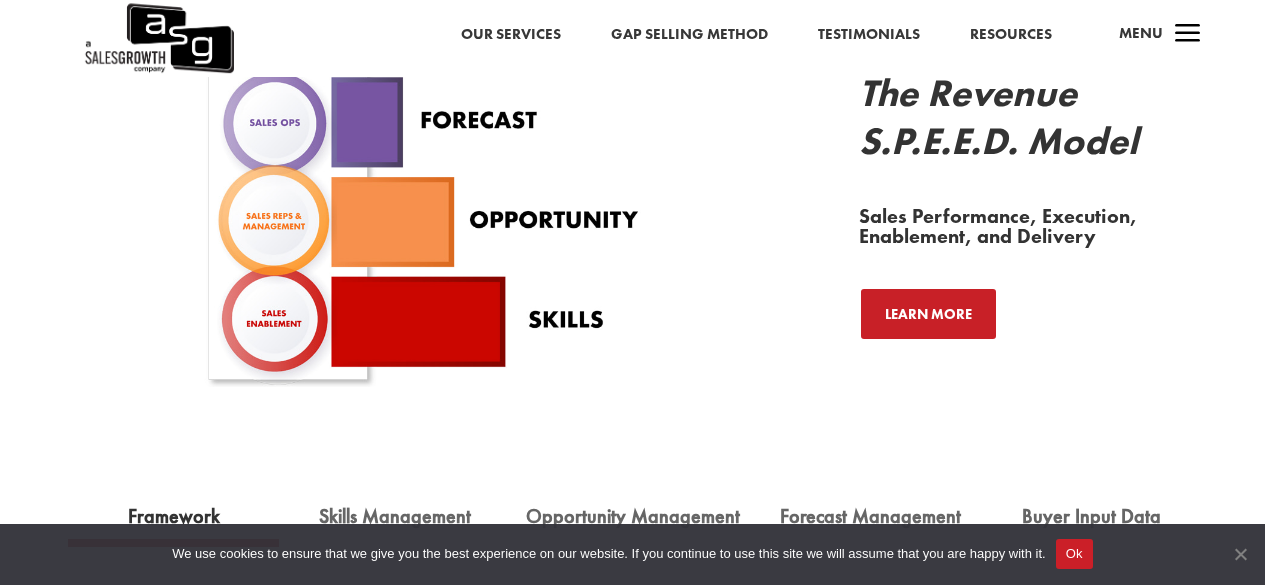 click at bounding box center (1240, 554) 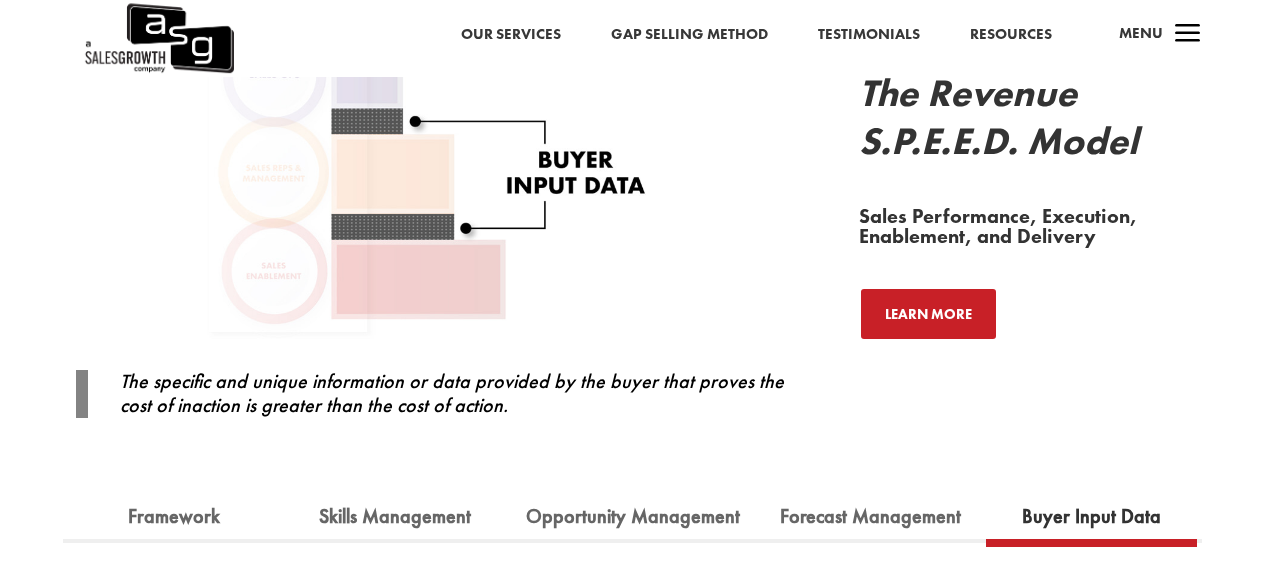 click on "Resources" at bounding box center (1011, 35) 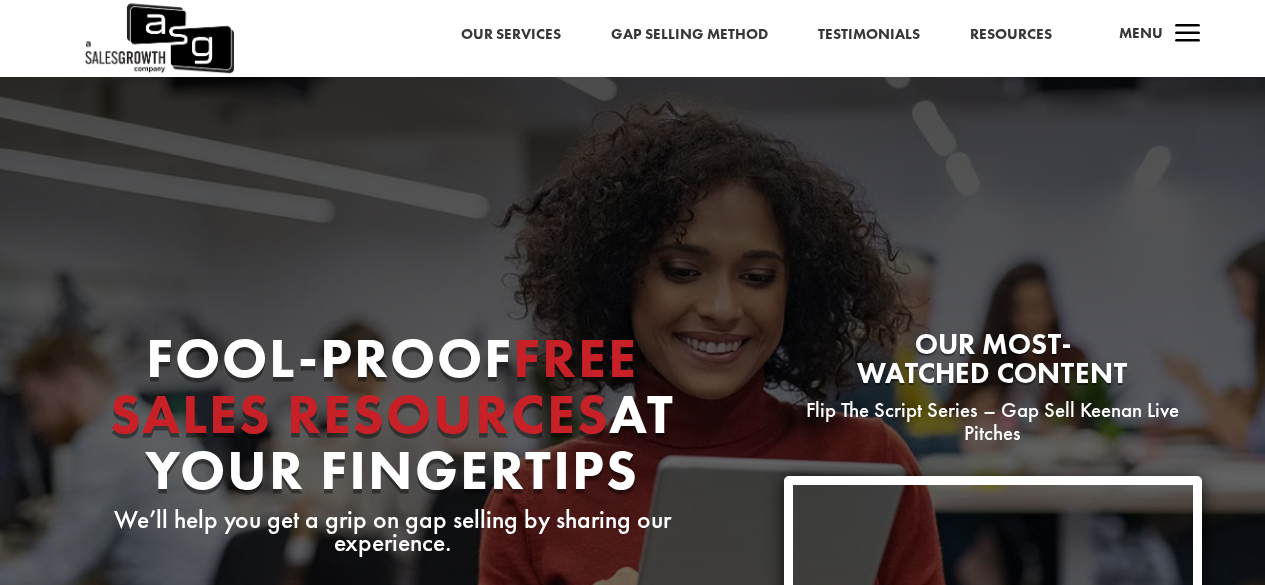 scroll, scrollTop: 0, scrollLeft: 0, axis: both 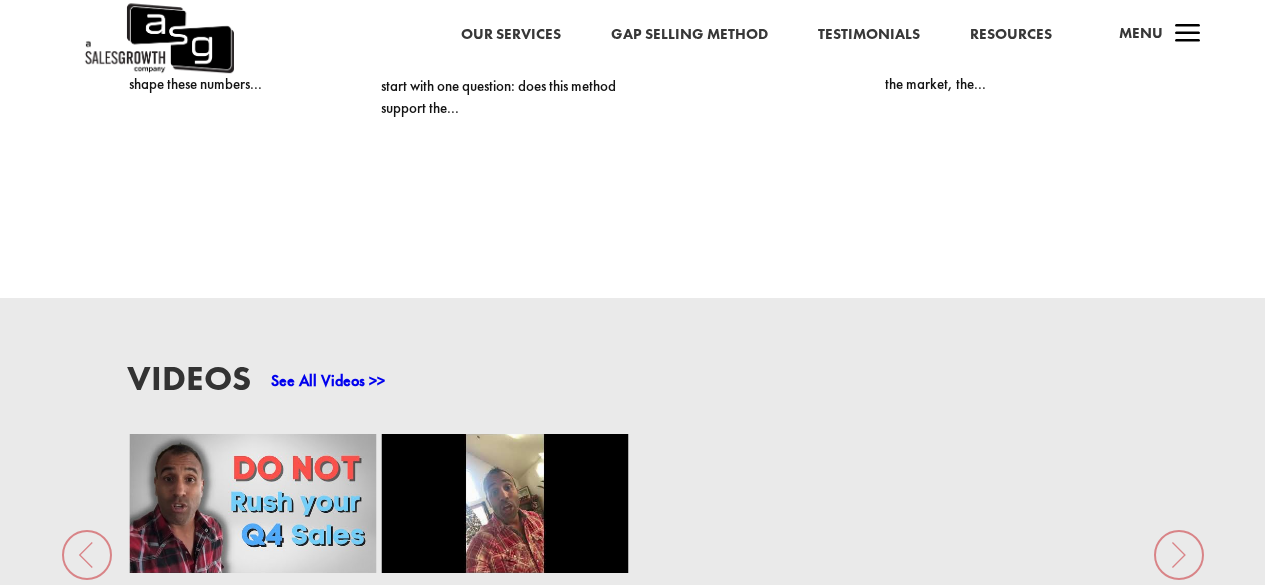 click on "Menu" at bounding box center (1141, 33) 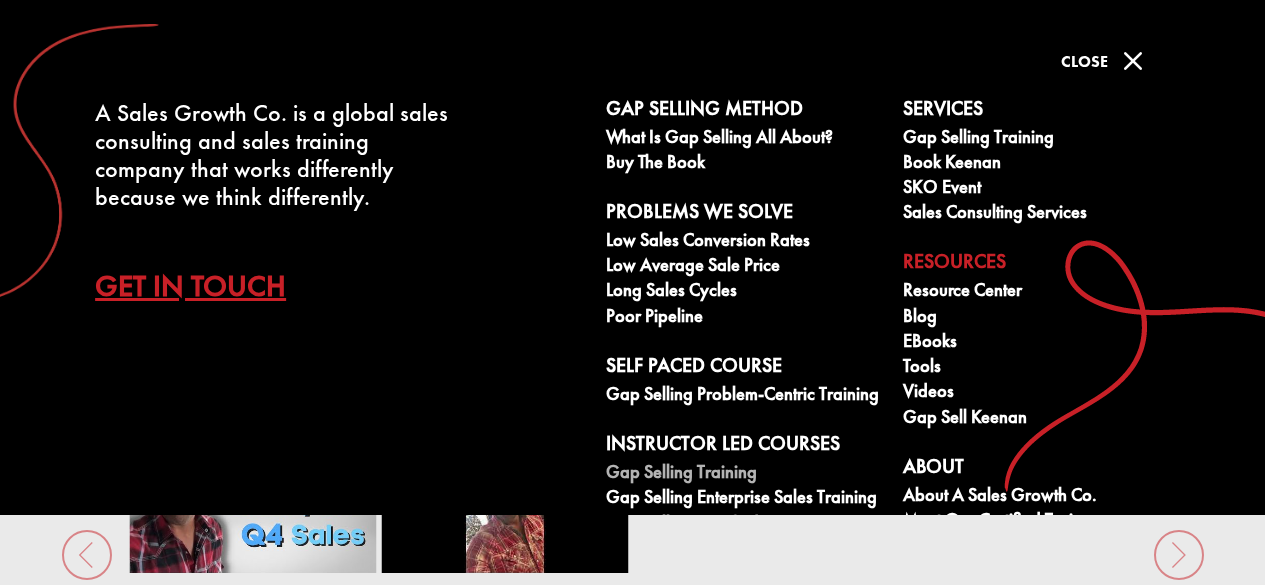 scroll, scrollTop: 100, scrollLeft: 0, axis: vertical 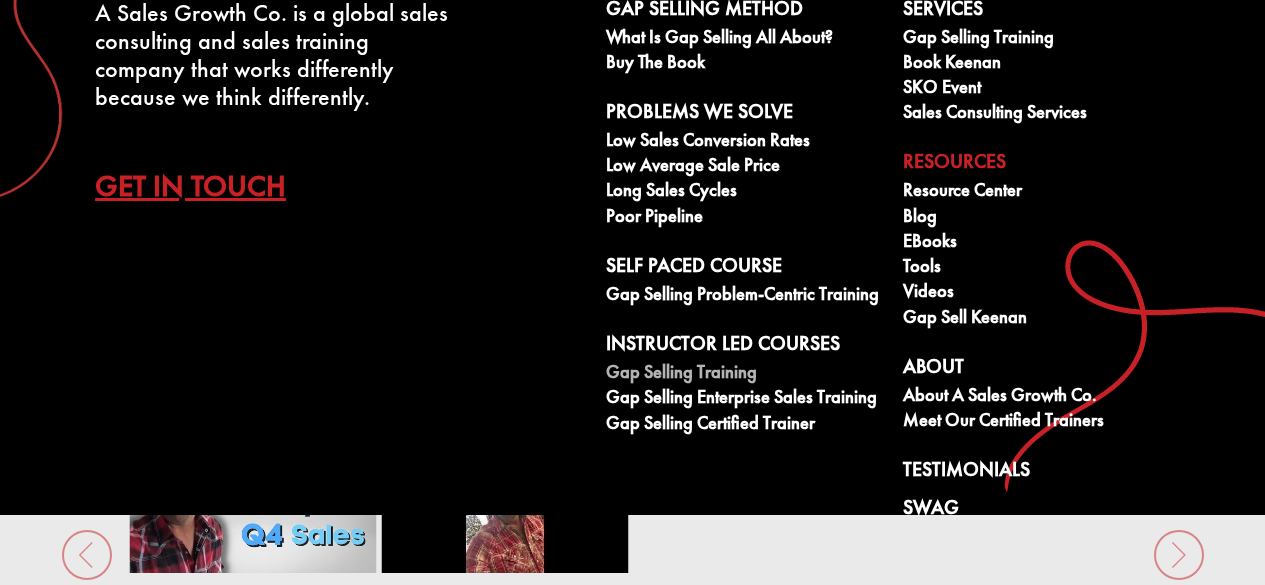 click on "Gap Selling Training" at bounding box center (743, 374) 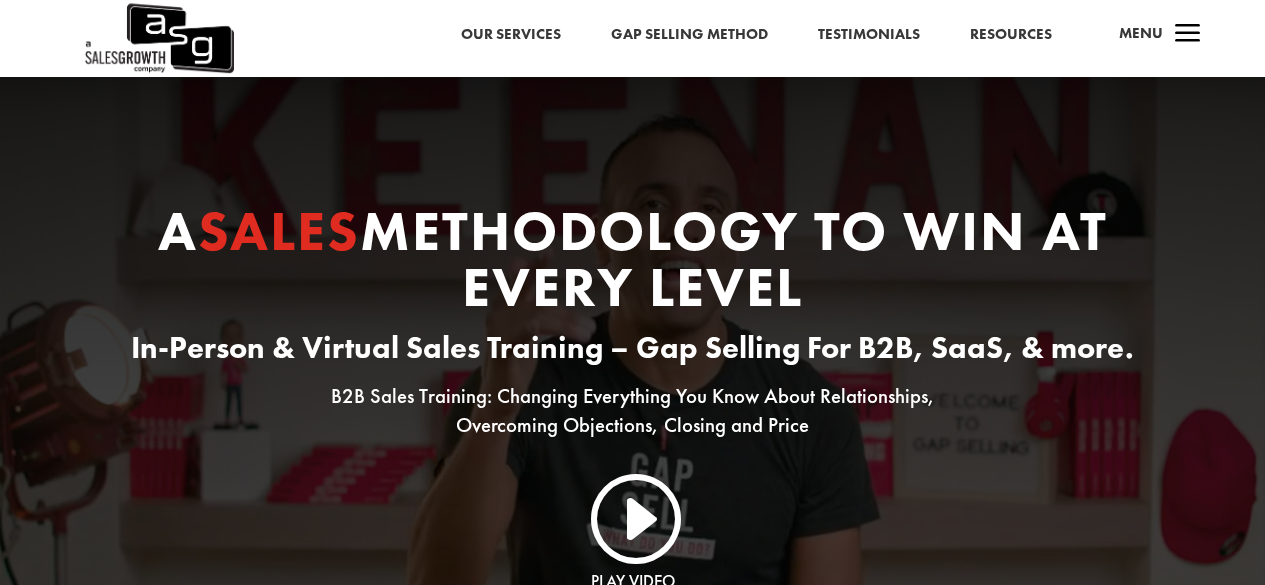 scroll, scrollTop: 0, scrollLeft: 0, axis: both 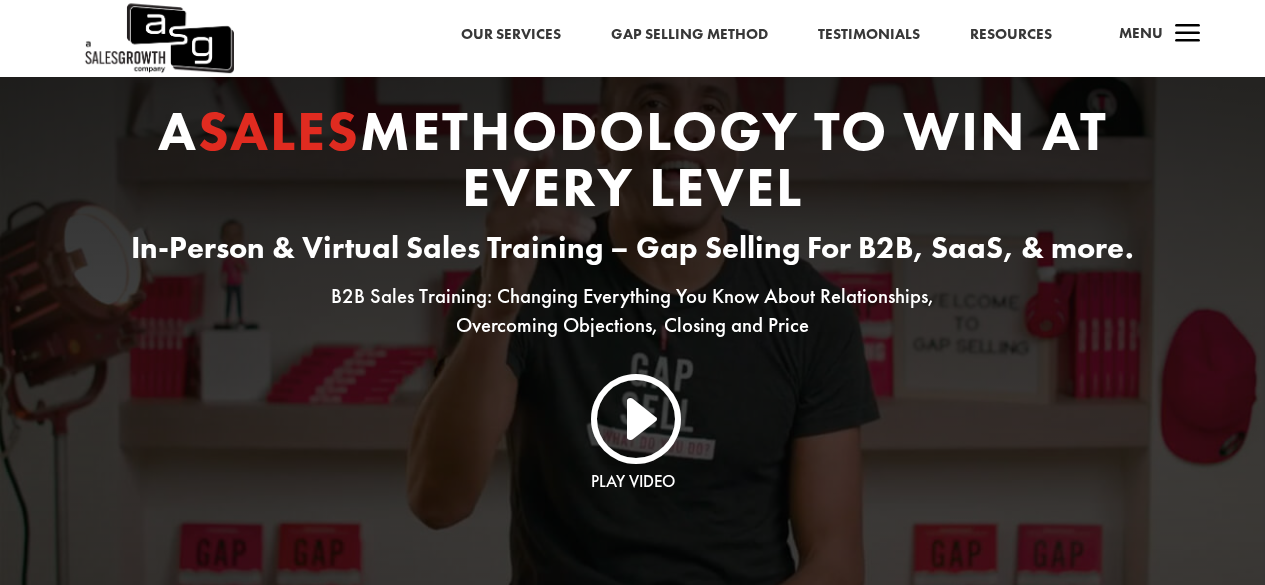 click on "I" at bounding box center [633, 416] 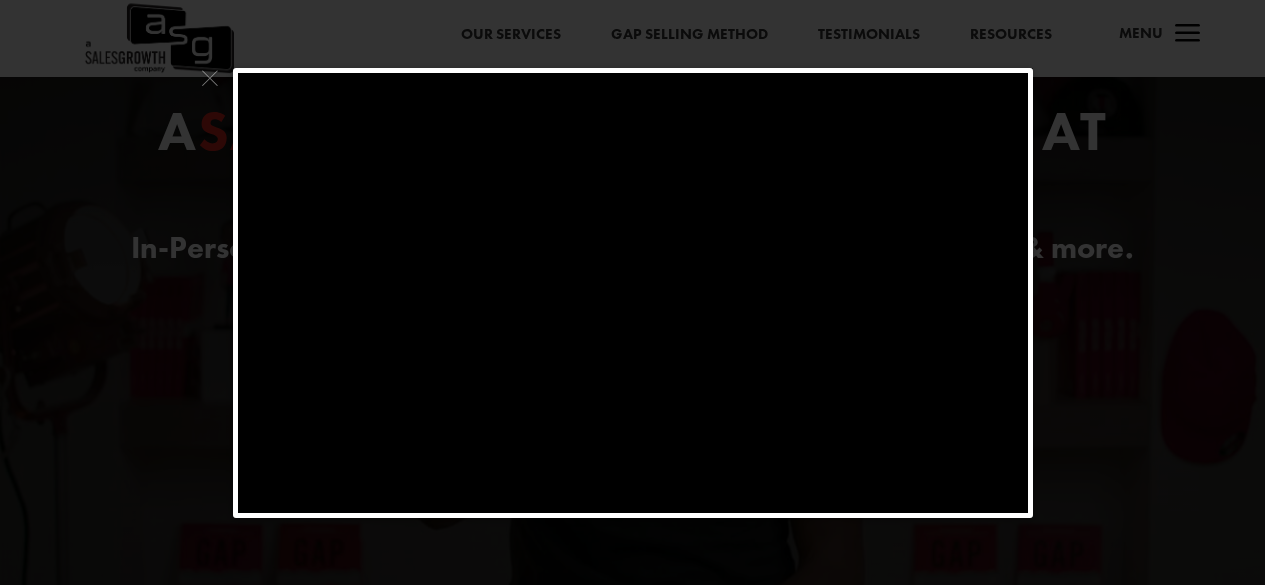 click at bounding box center (210, 83) 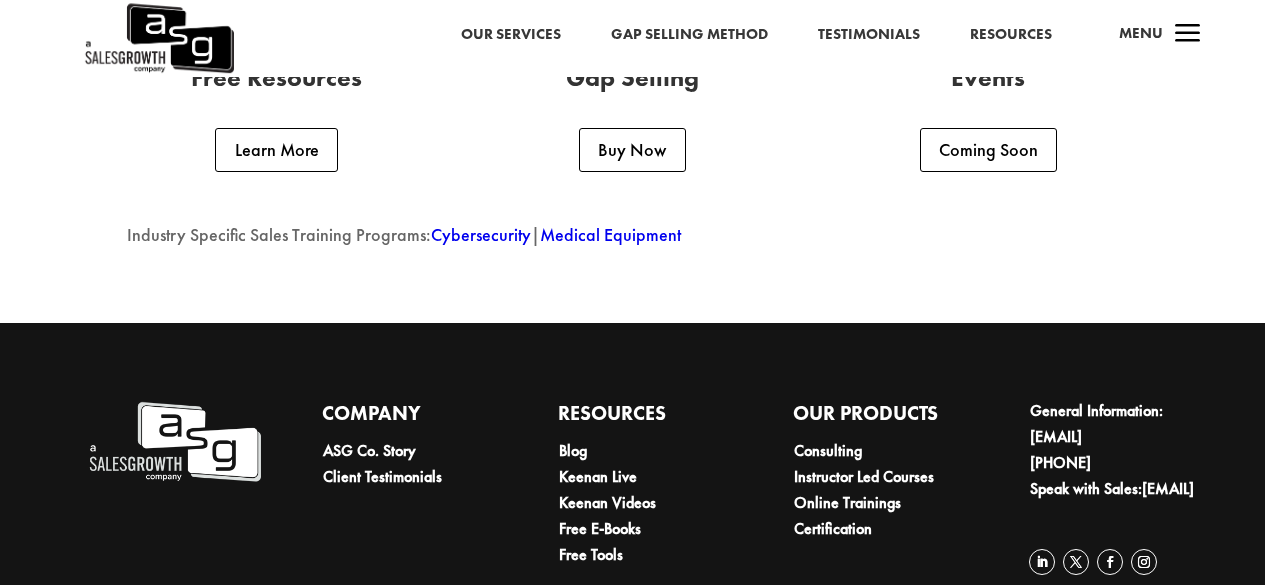 scroll, scrollTop: 5000, scrollLeft: 0, axis: vertical 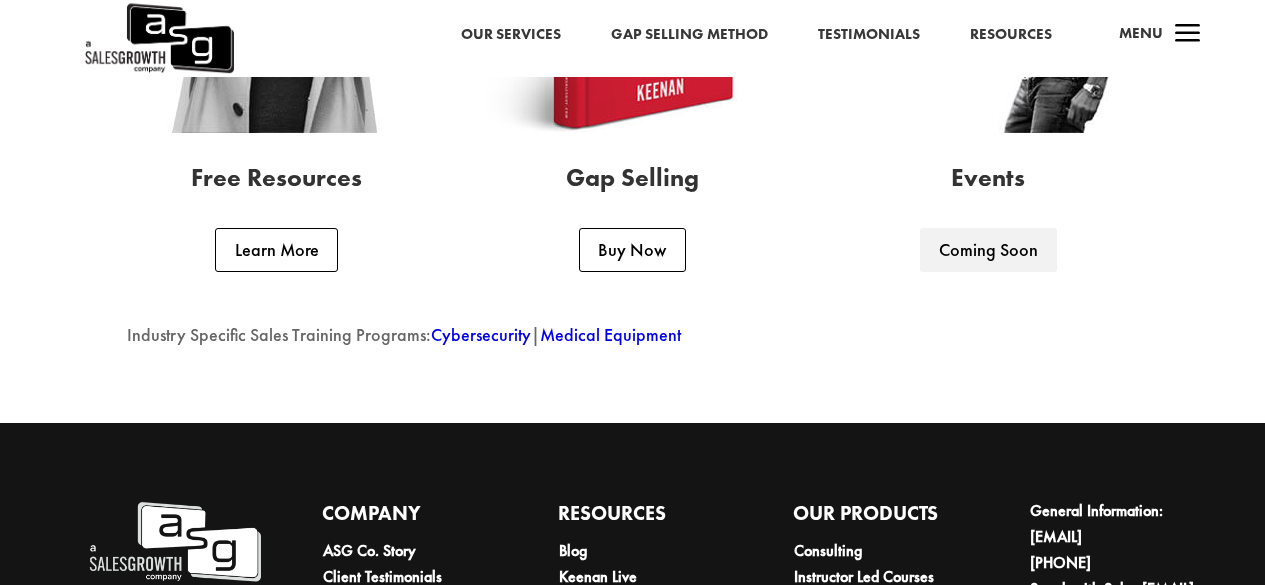 click on "Coming Soon" at bounding box center (988, 250) 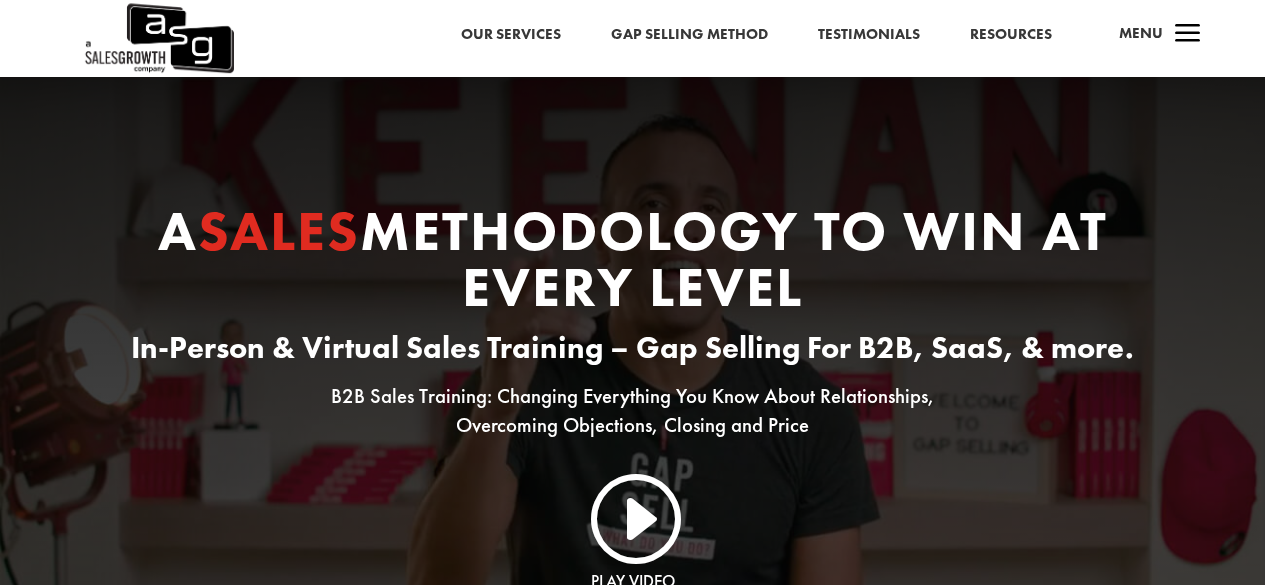 scroll, scrollTop: 0, scrollLeft: 0, axis: both 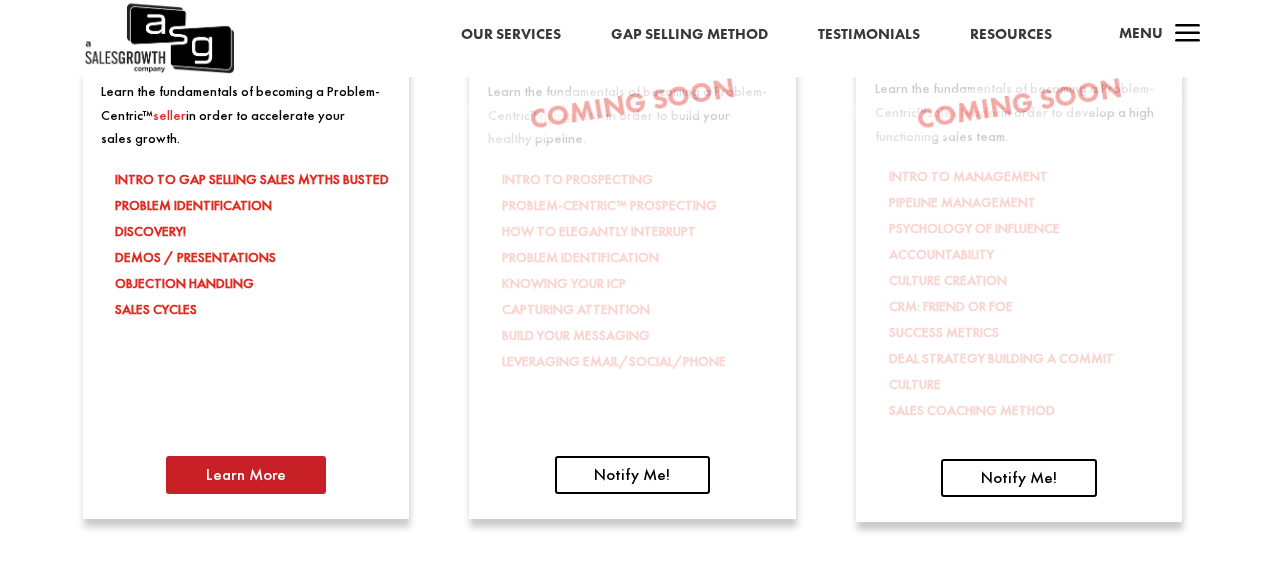 click on "Learn More" at bounding box center [246, 475] 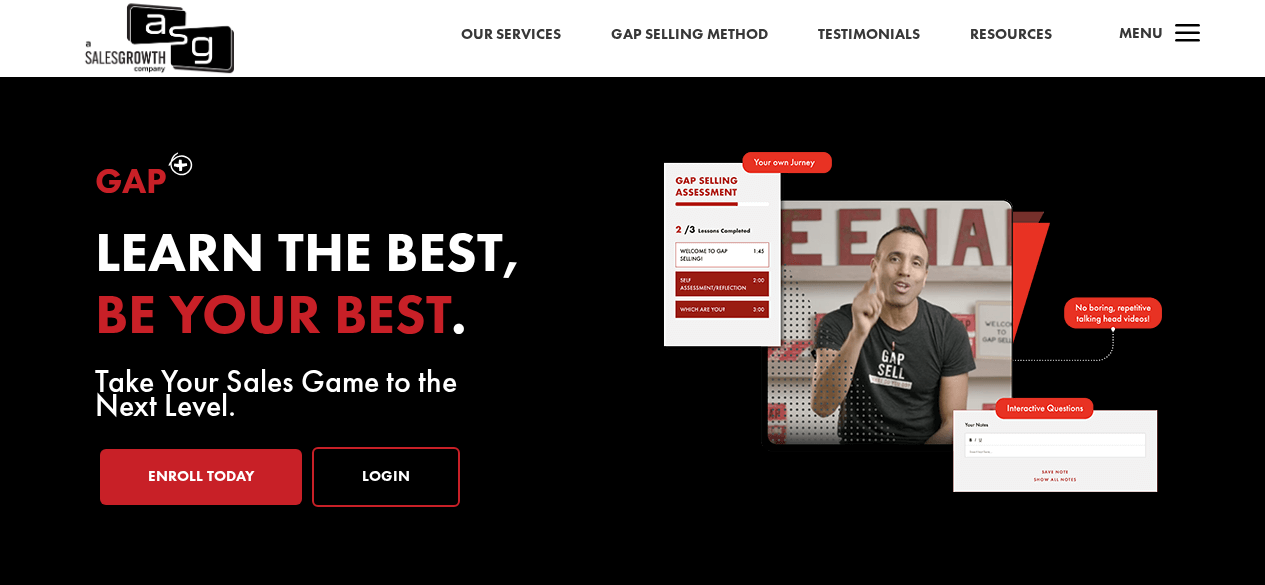 scroll, scrollTop: 0, scrollLeft: 0, axis: both 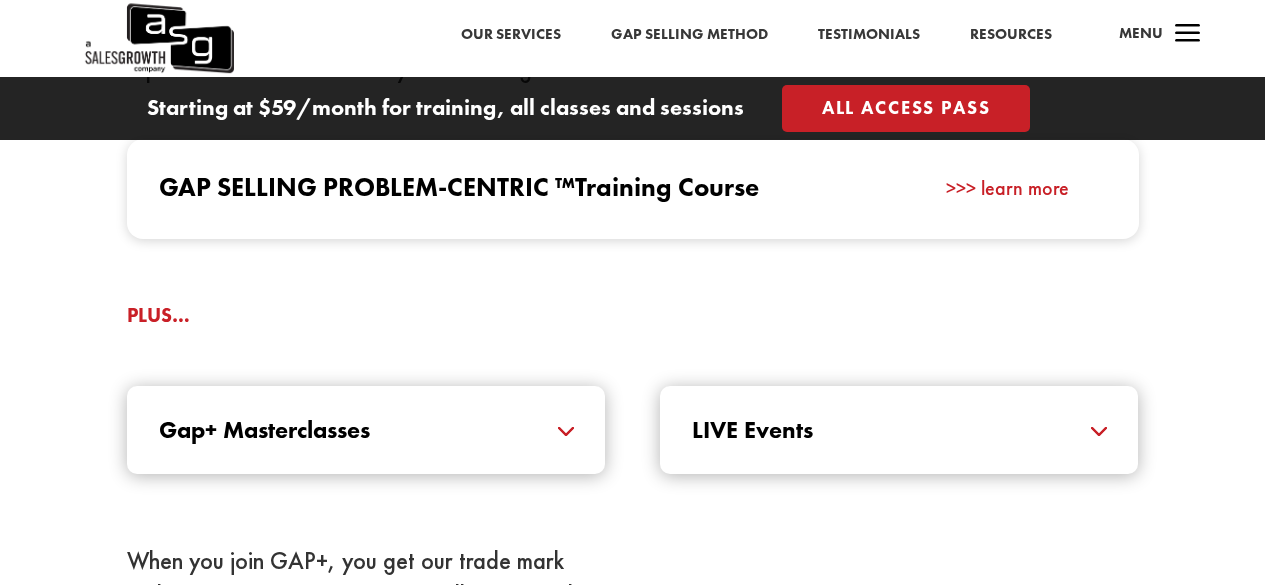 click on "LIVE Events" at bounding box center [899, 430] 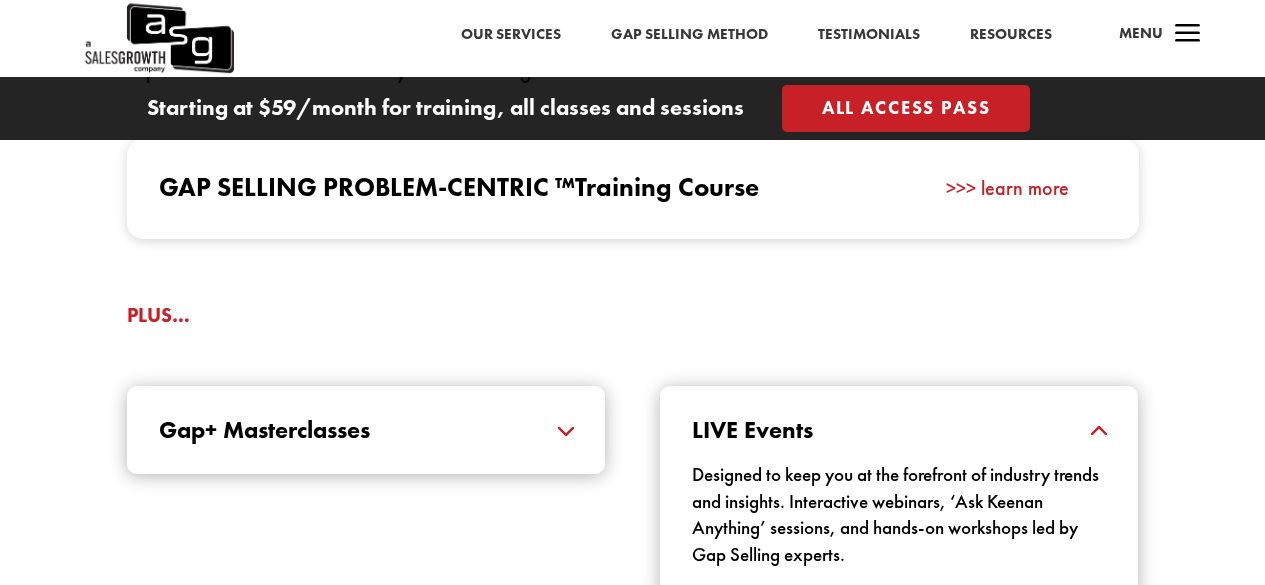click on "LIVE Events" at bounding box center [899, 430] 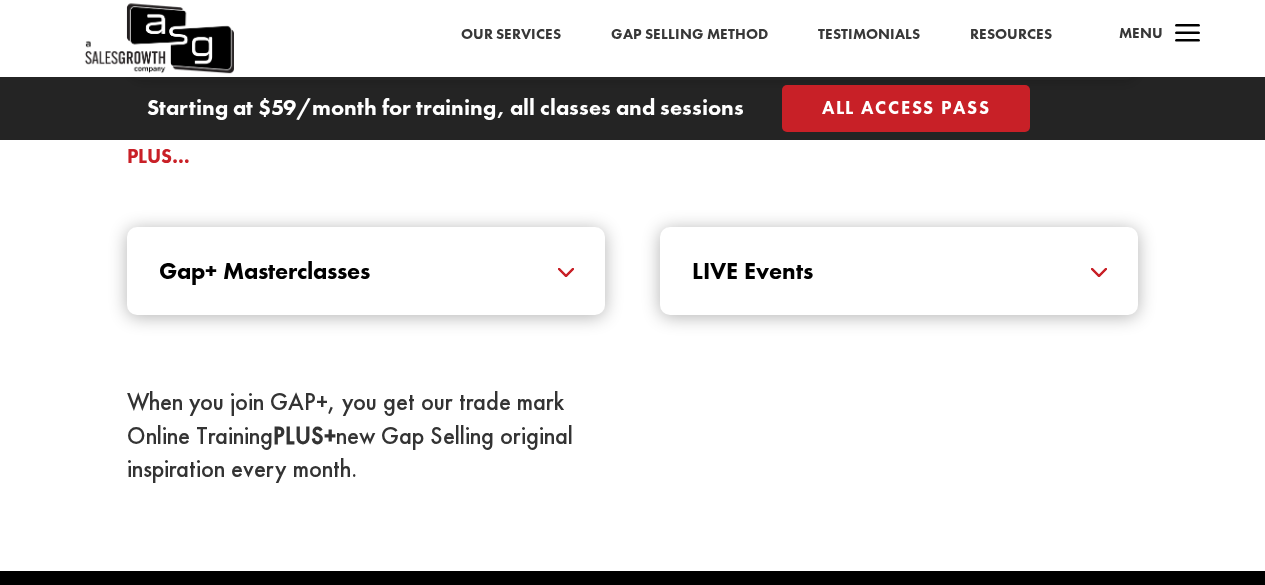 scroll, scrollTop: 2000, scrollLeft: 0, axis: vertical 